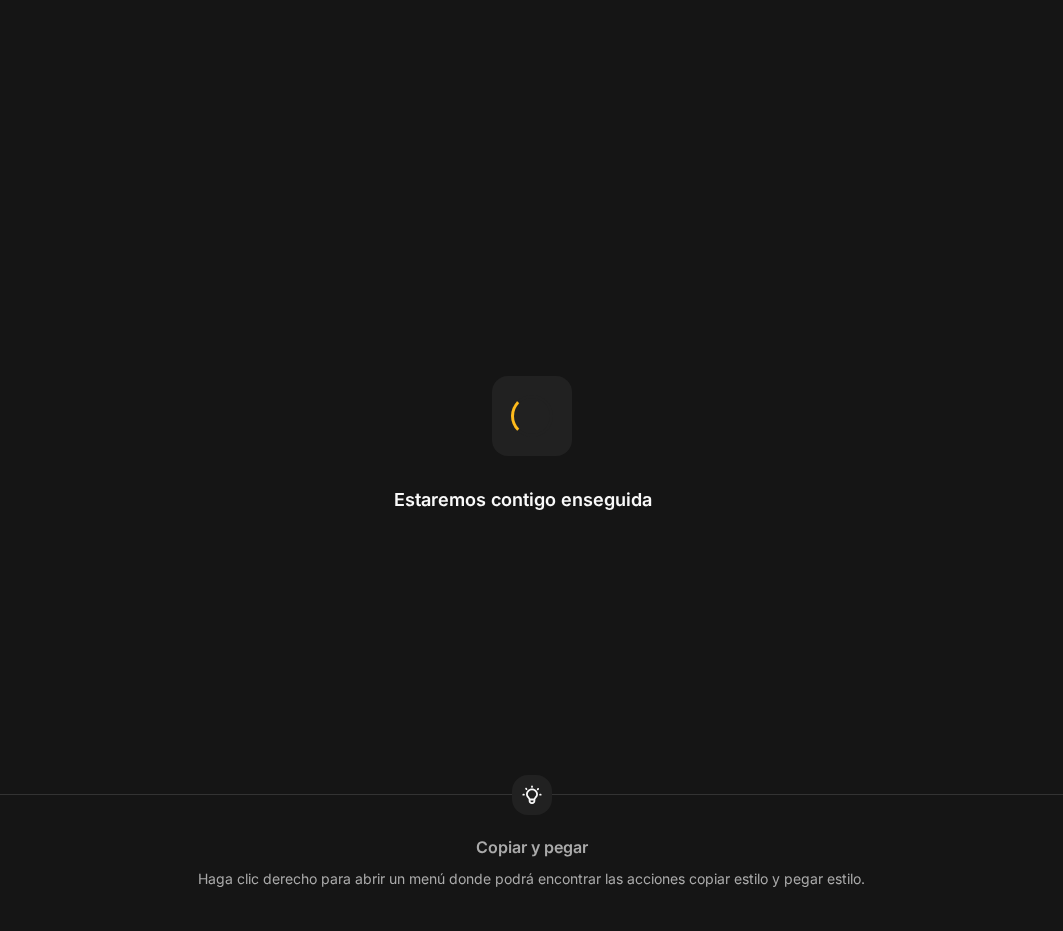 scroll, scrollTop: 0, scrollLeft: 0, axis: both 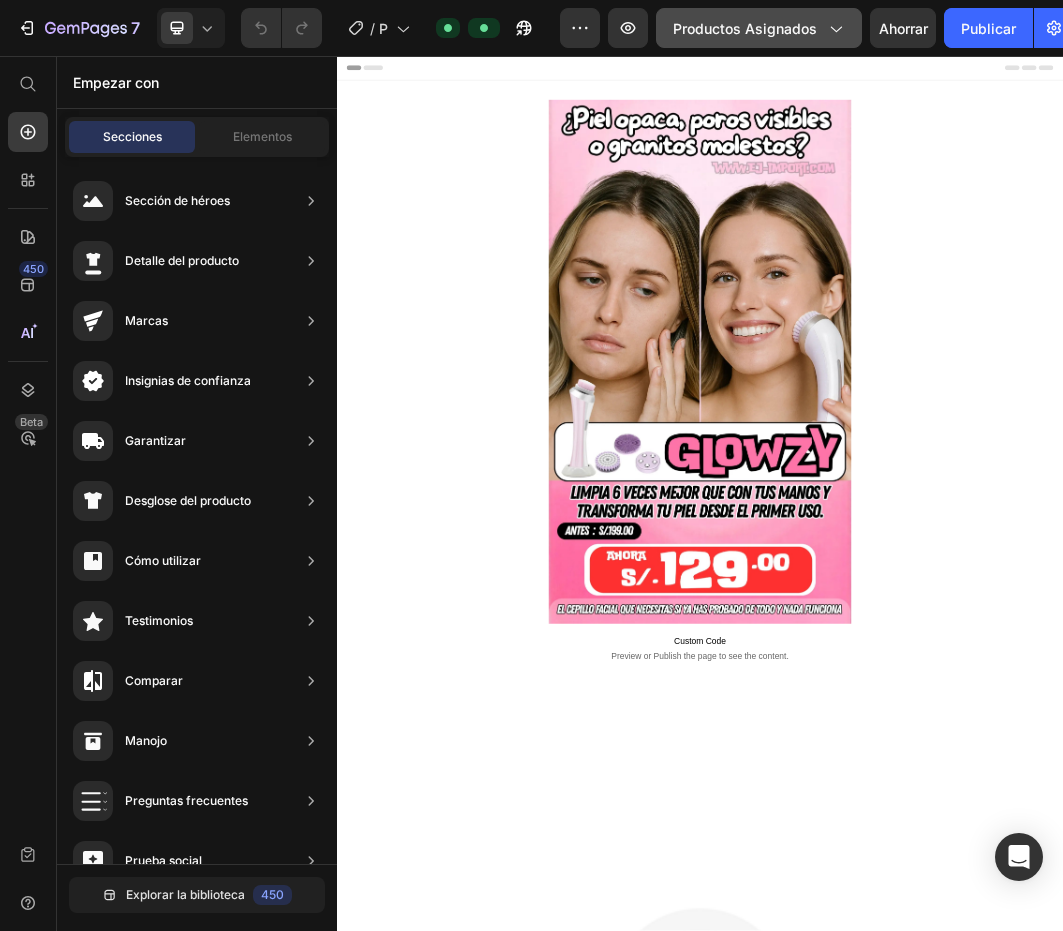 click 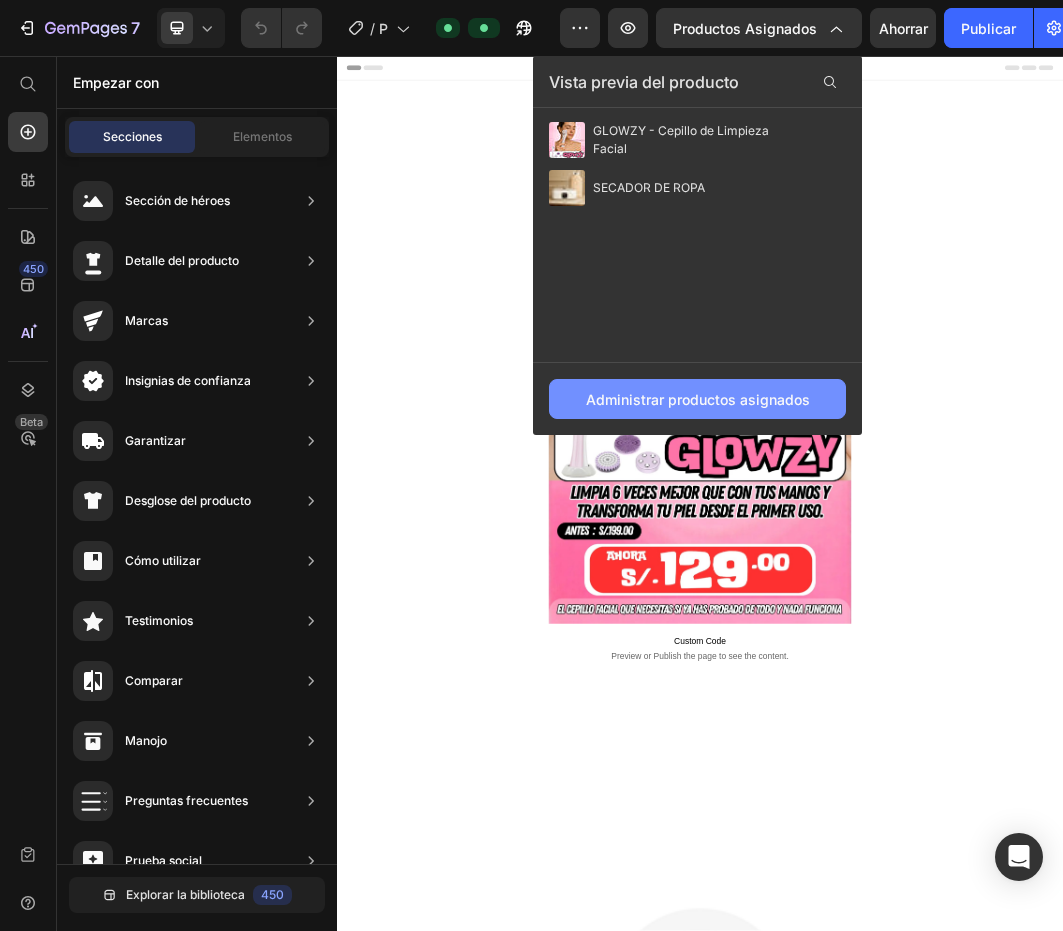 click on "Administrar productos asignados" at bounding box center (698, 399) 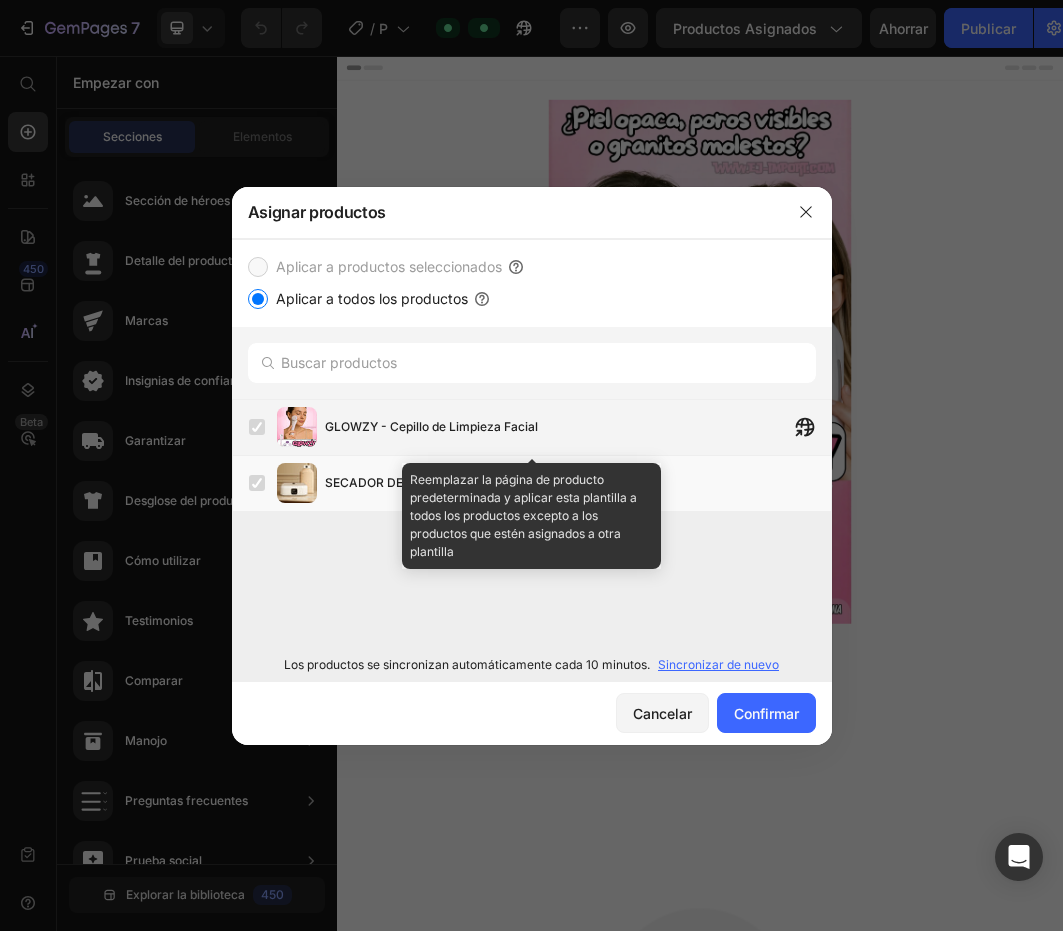 click at bounding box center [257, 427] 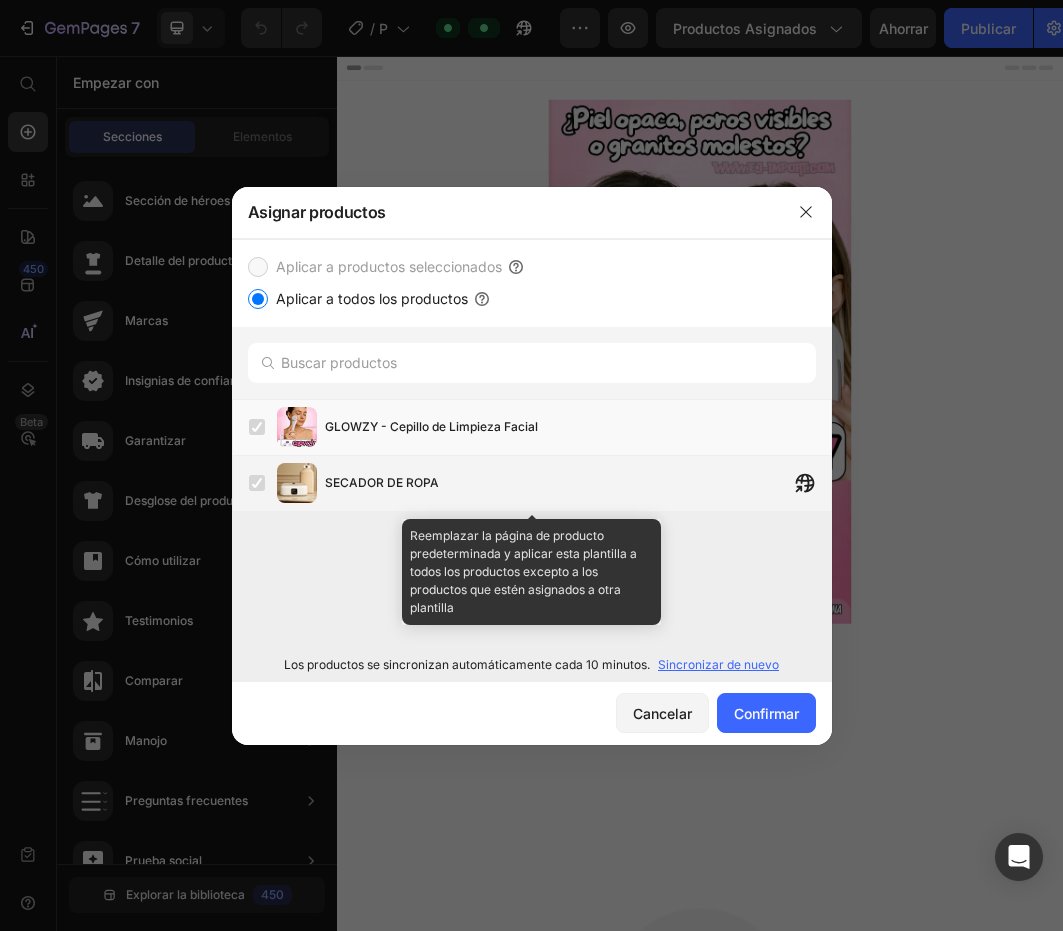 click at bounding box center (257, 483) 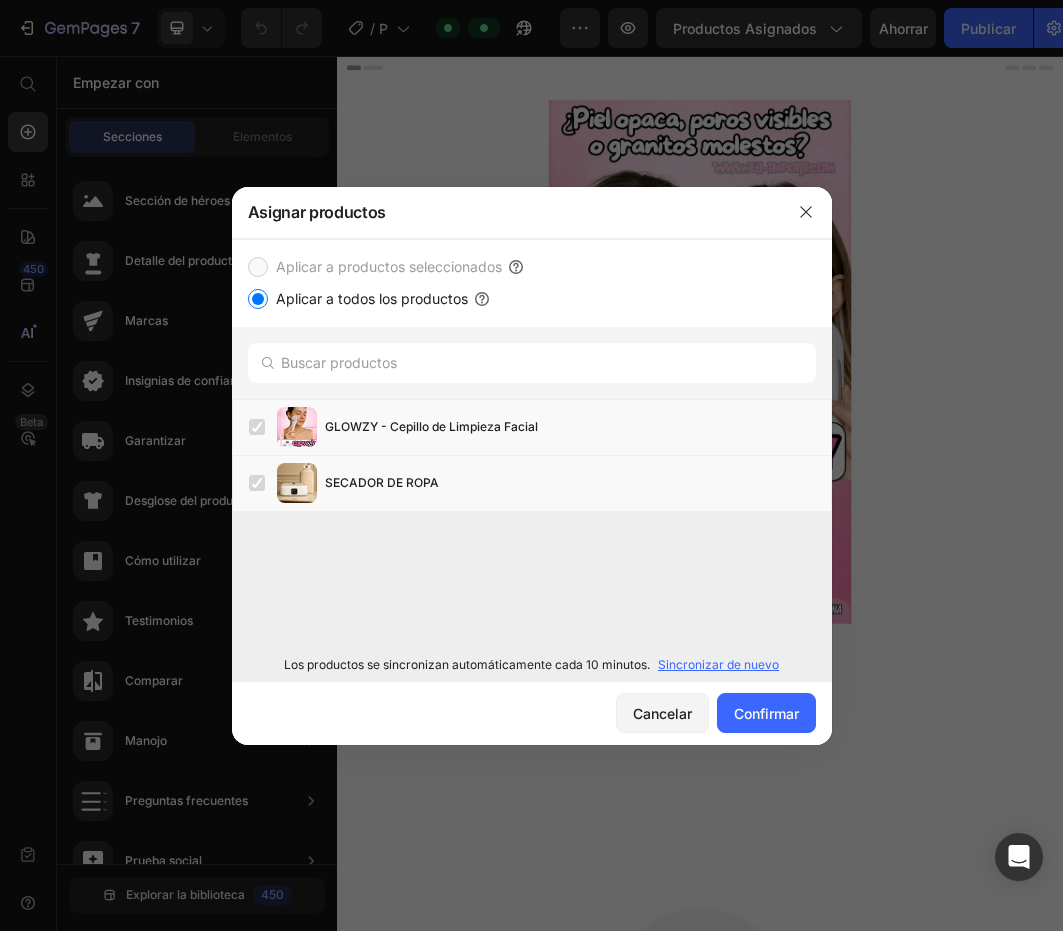 click on "Aplicar a productos seleccionados" at bounding box center [389, 266] 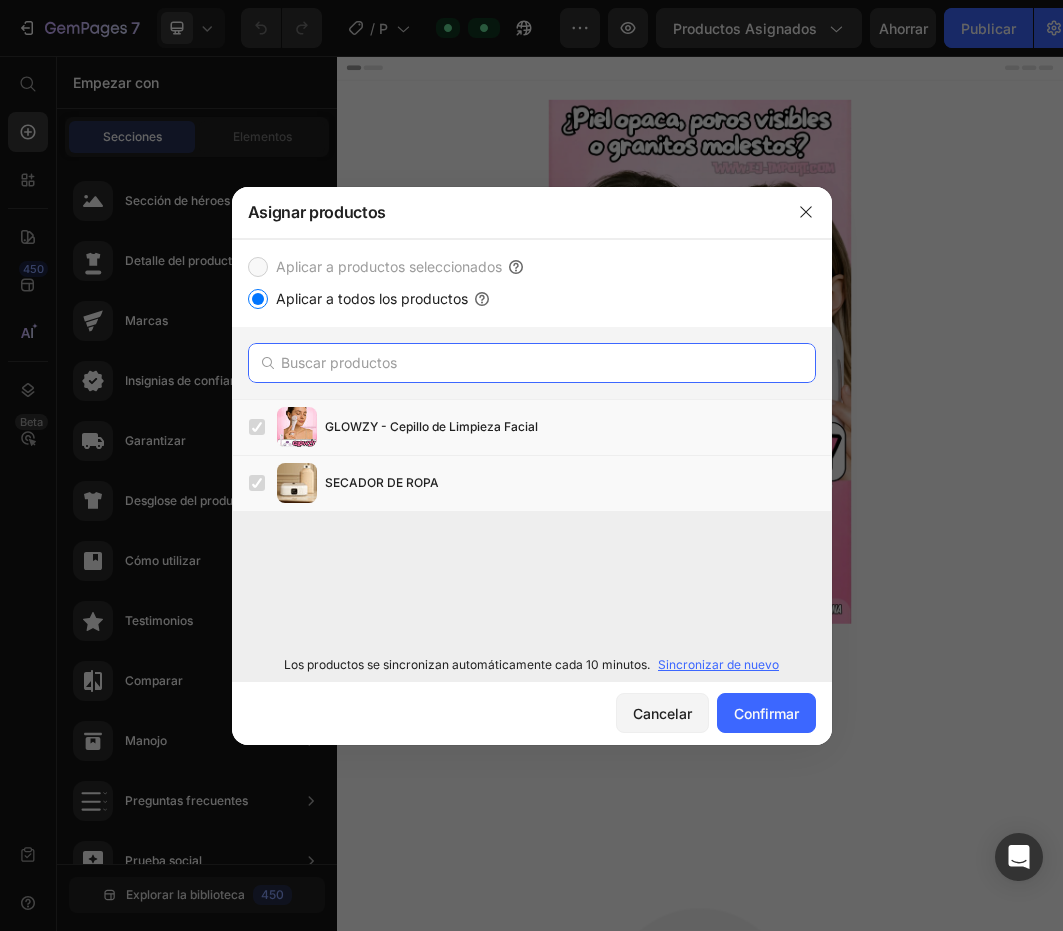click at bounding box center (532, 363) 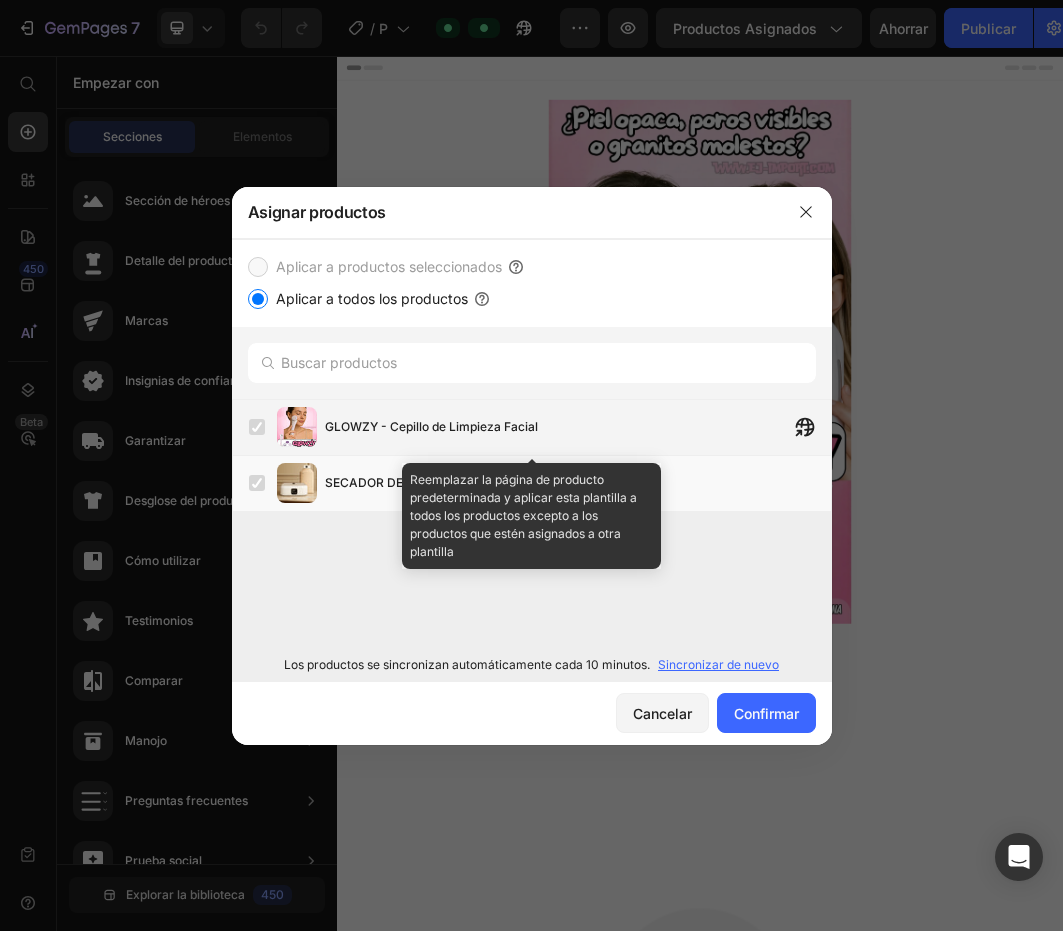 click on "GLOWZY - Cepillo de Limpieza Facial" at bounding box center [431, 426] 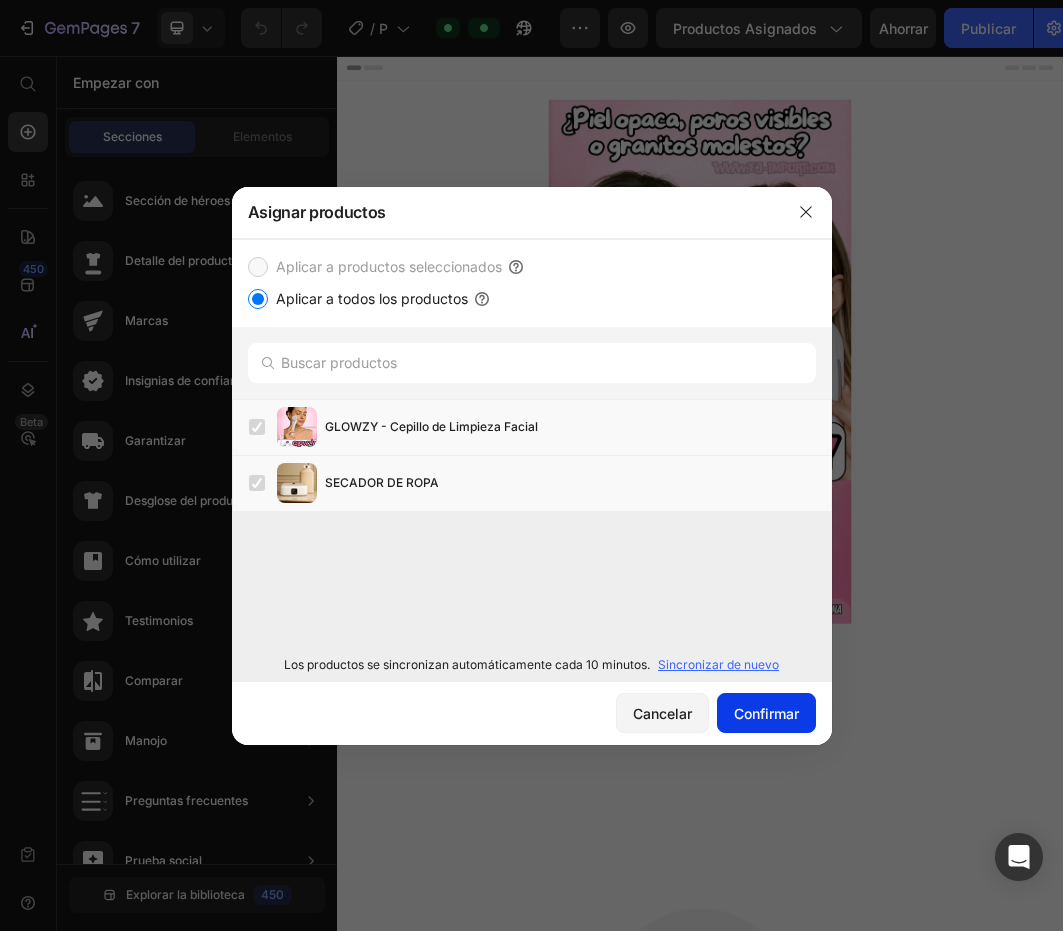 click on "Confirmar" 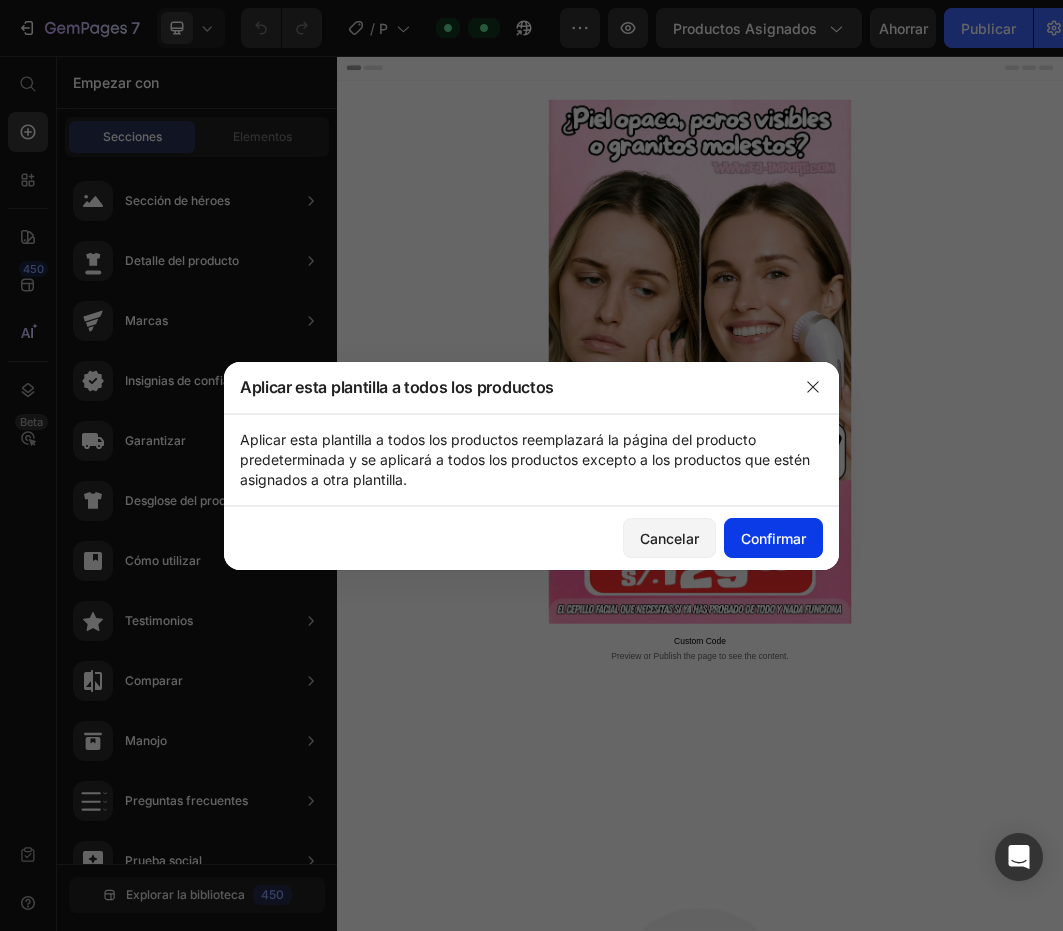click on "Confirmar" at bounding box center (773, 538) 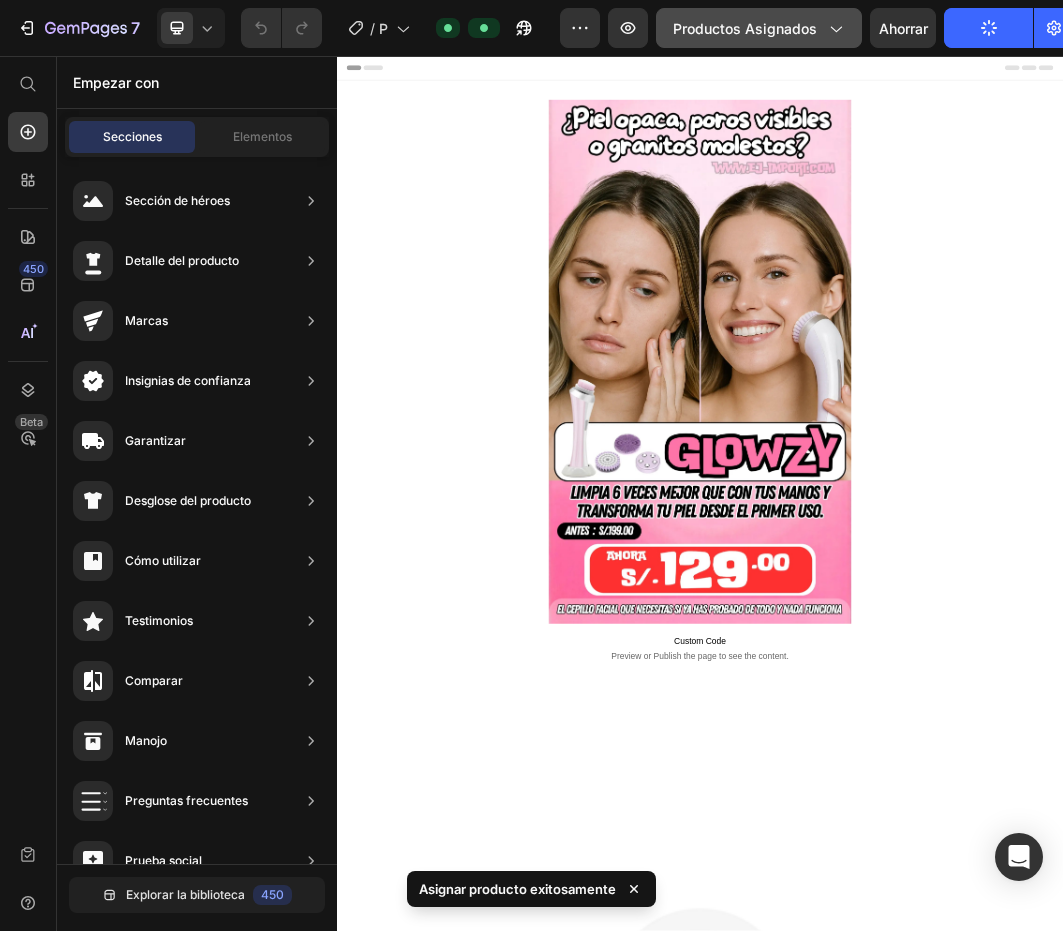 click 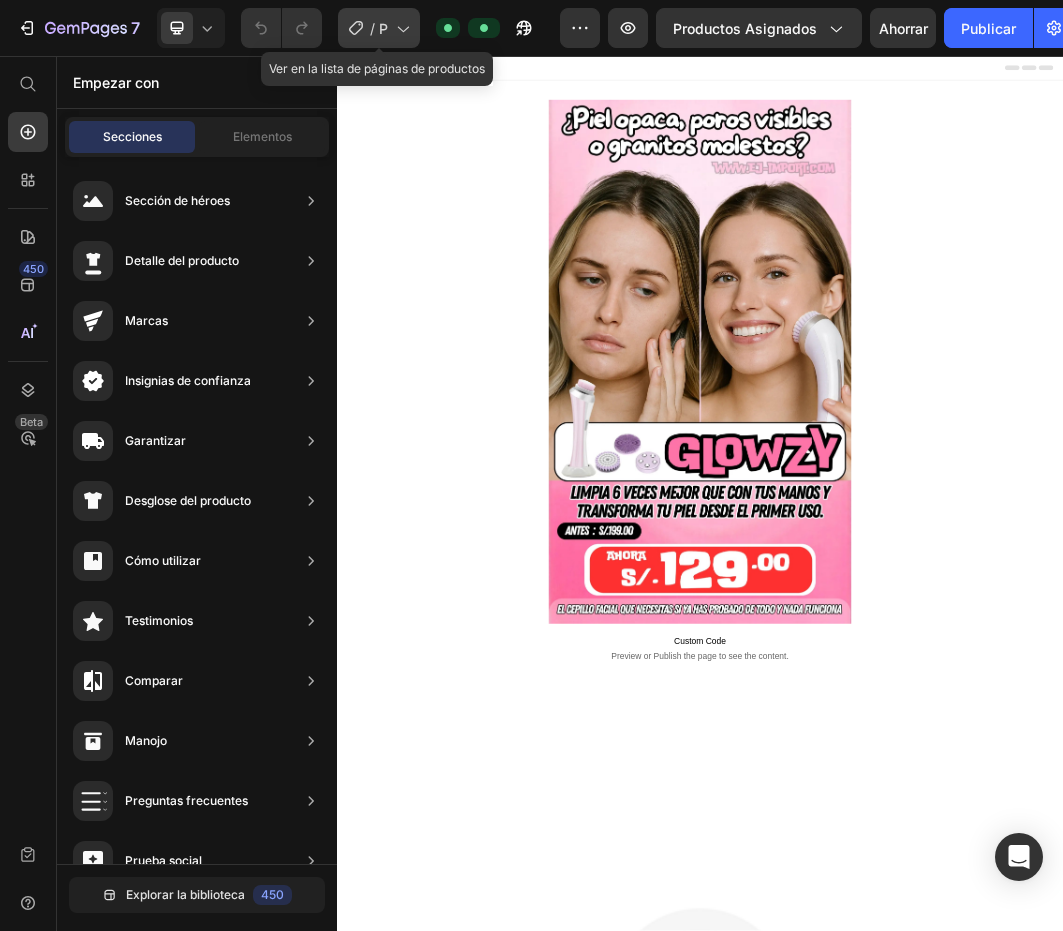 click 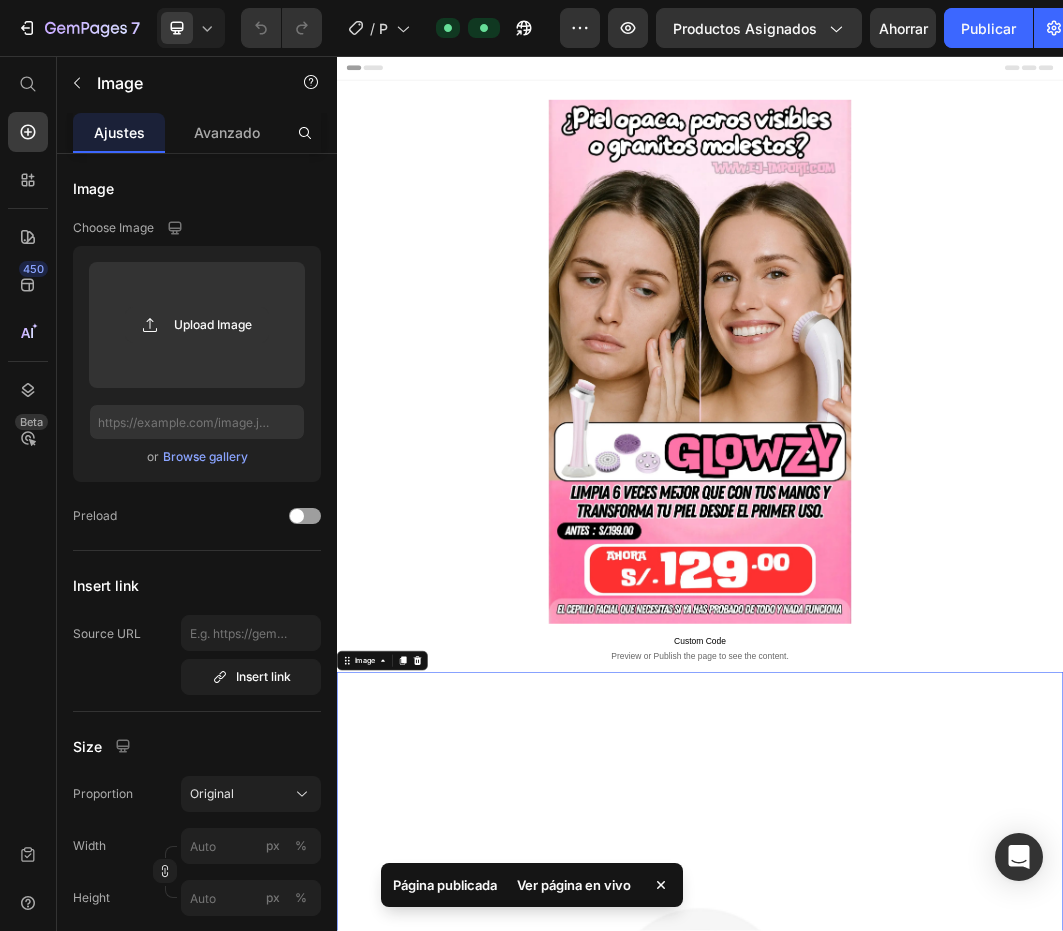 click at bounding box center [937, 1675] 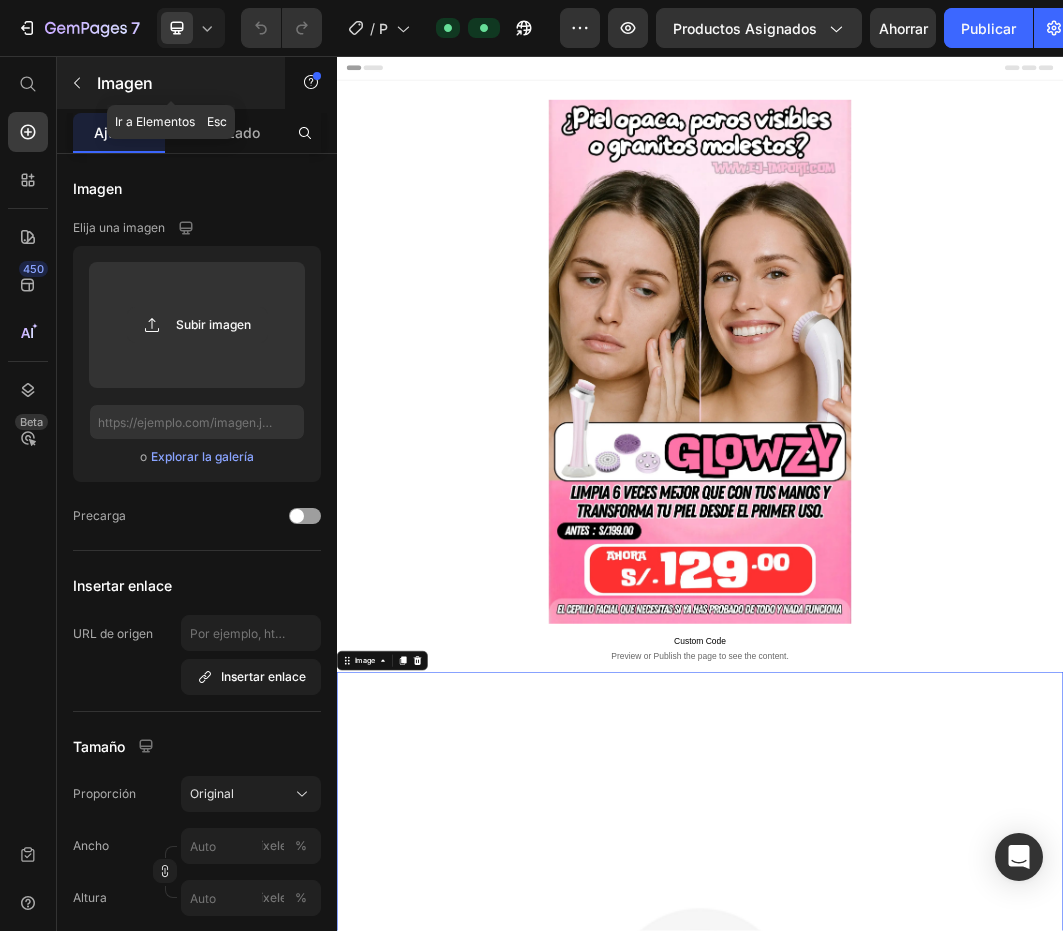 click at bounding box center (77, 83) 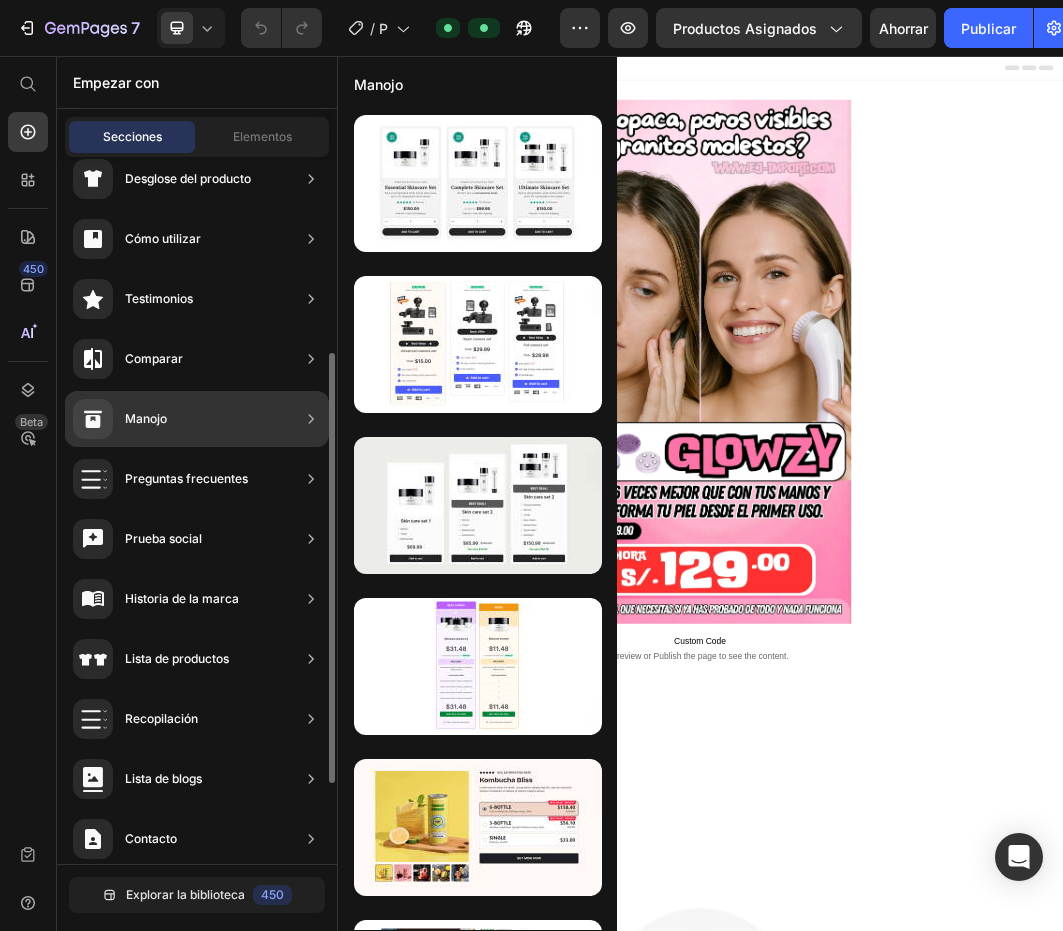 scroll, scrollTop: 0, scrollLeft: 0, axis: both 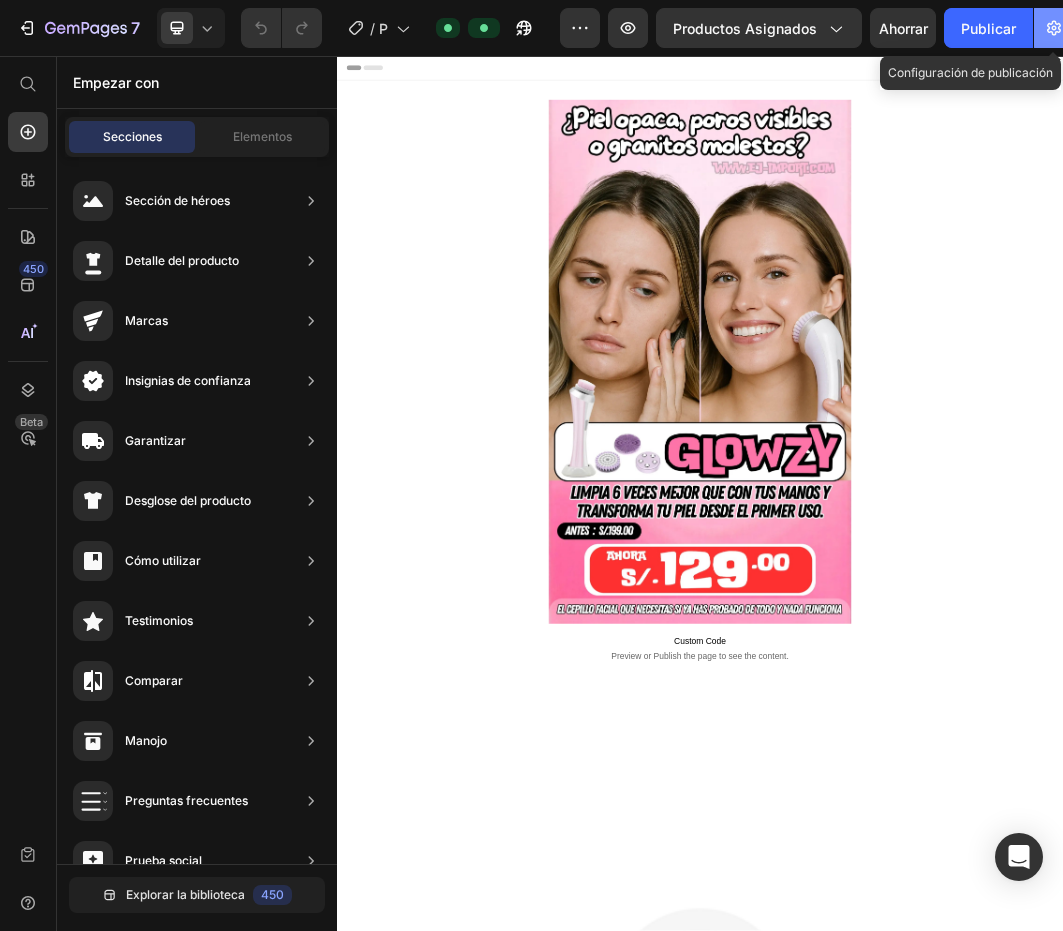click 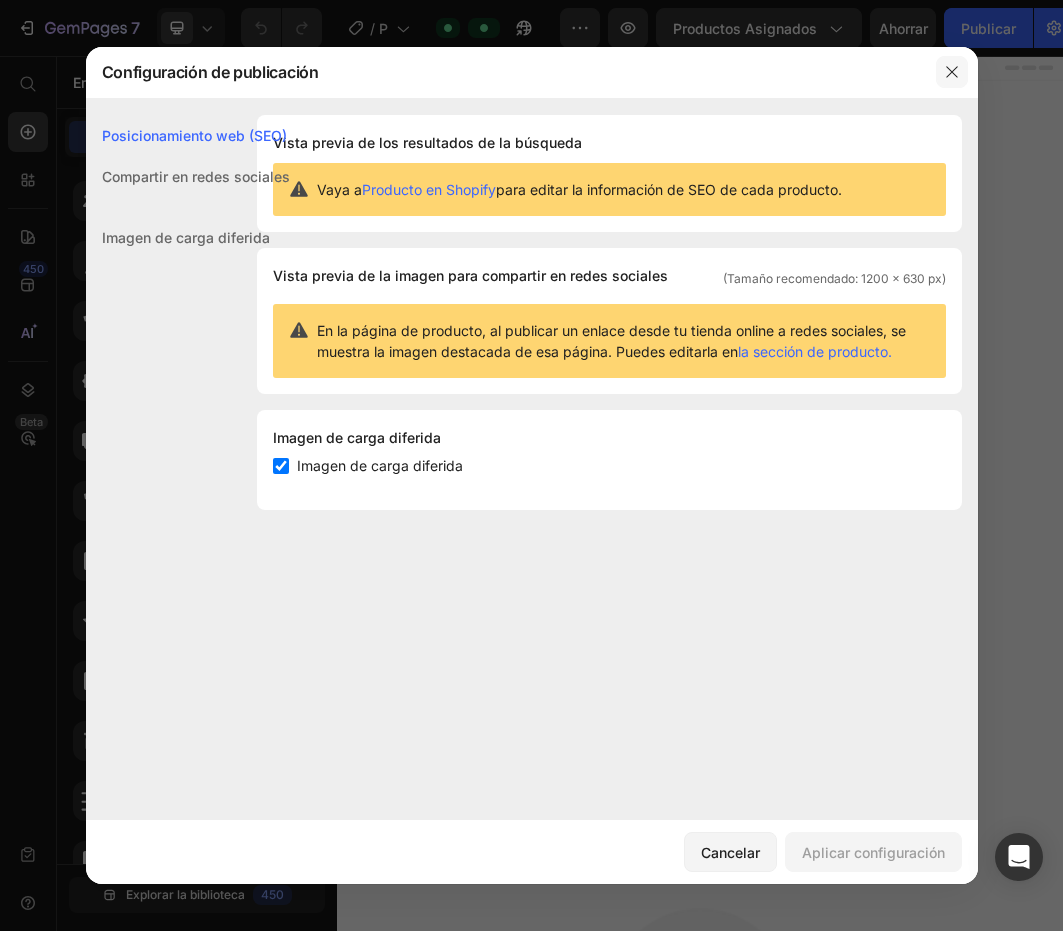 click at bounding box center (952, 72) 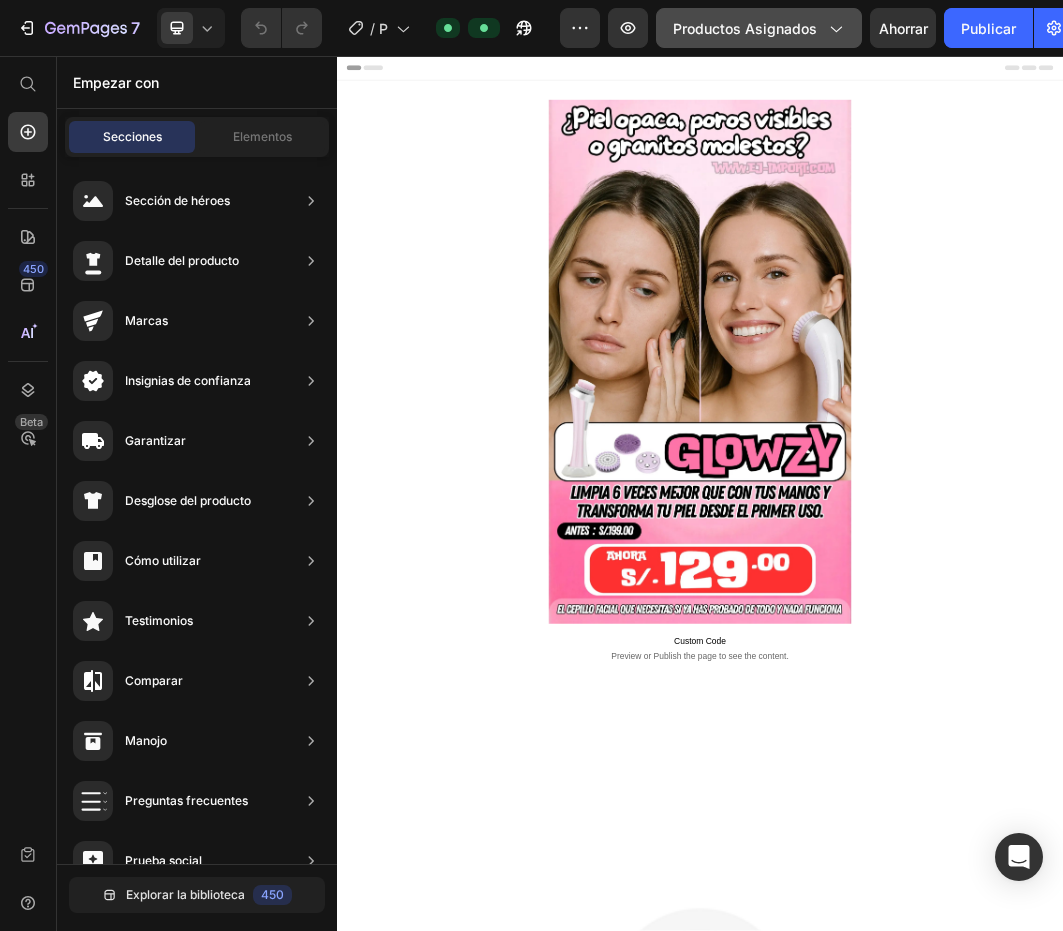 click 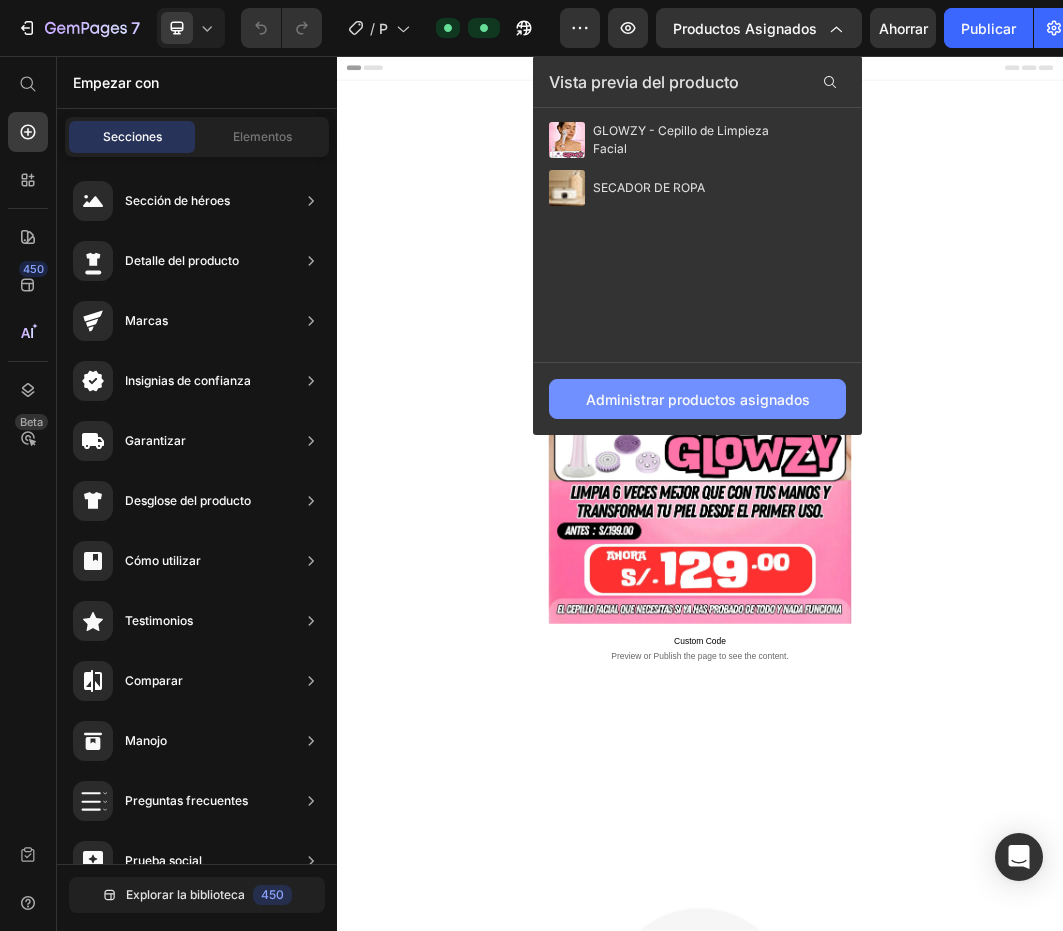 click on "Administrar productos asignados" at bounding box center [698, 399] 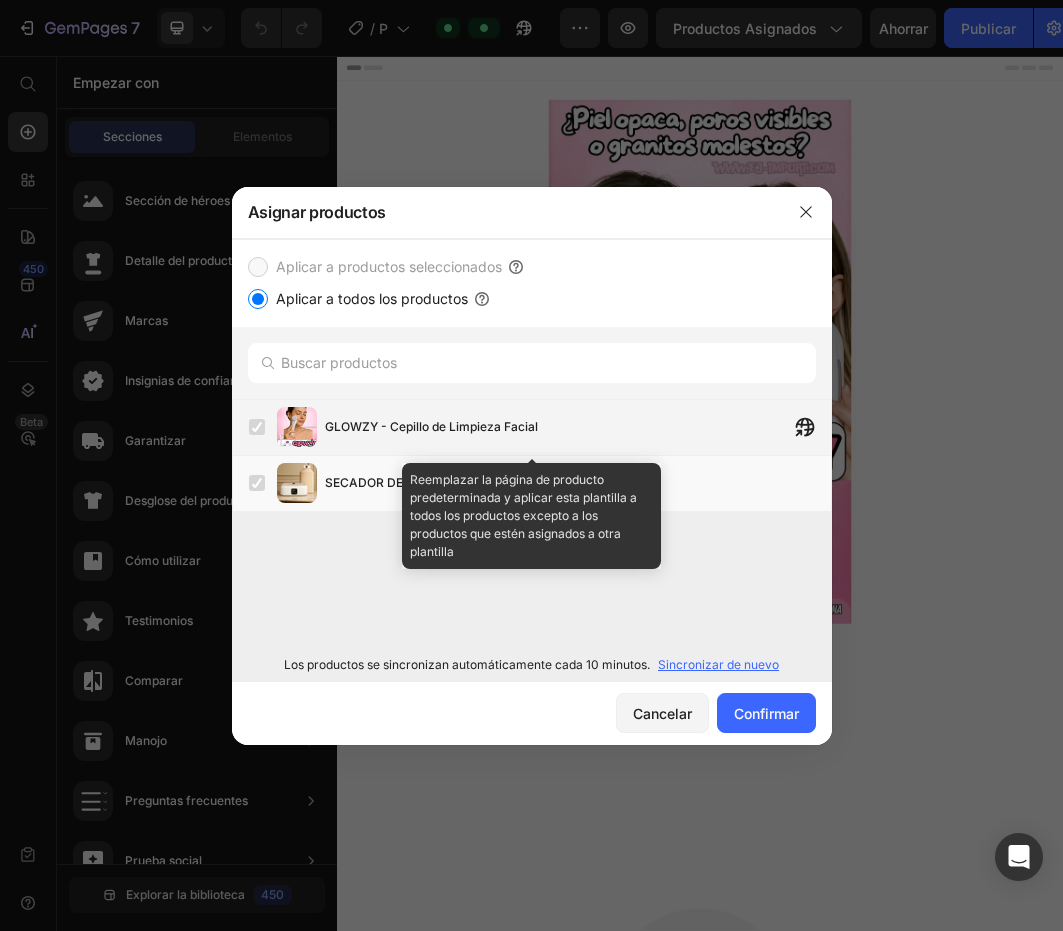 click at bounding box center [257, 427] 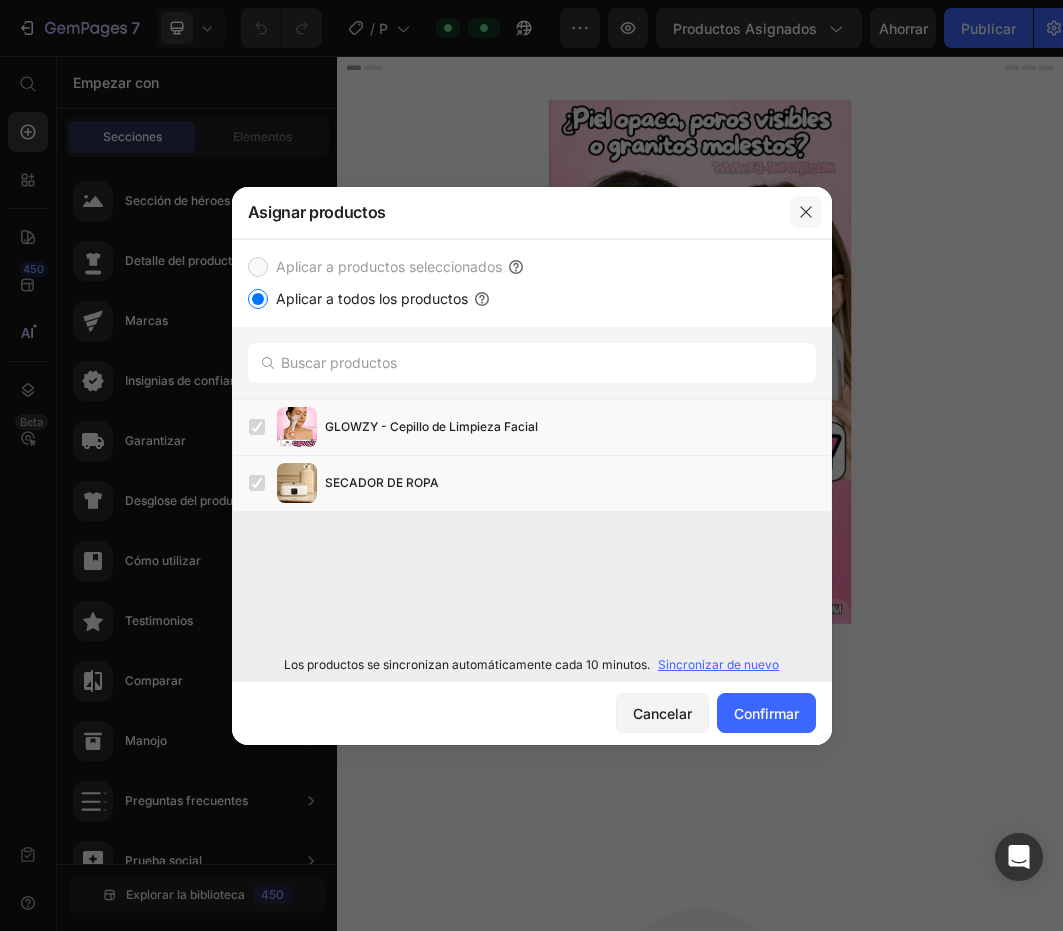 click at bounding box center (806, 212) 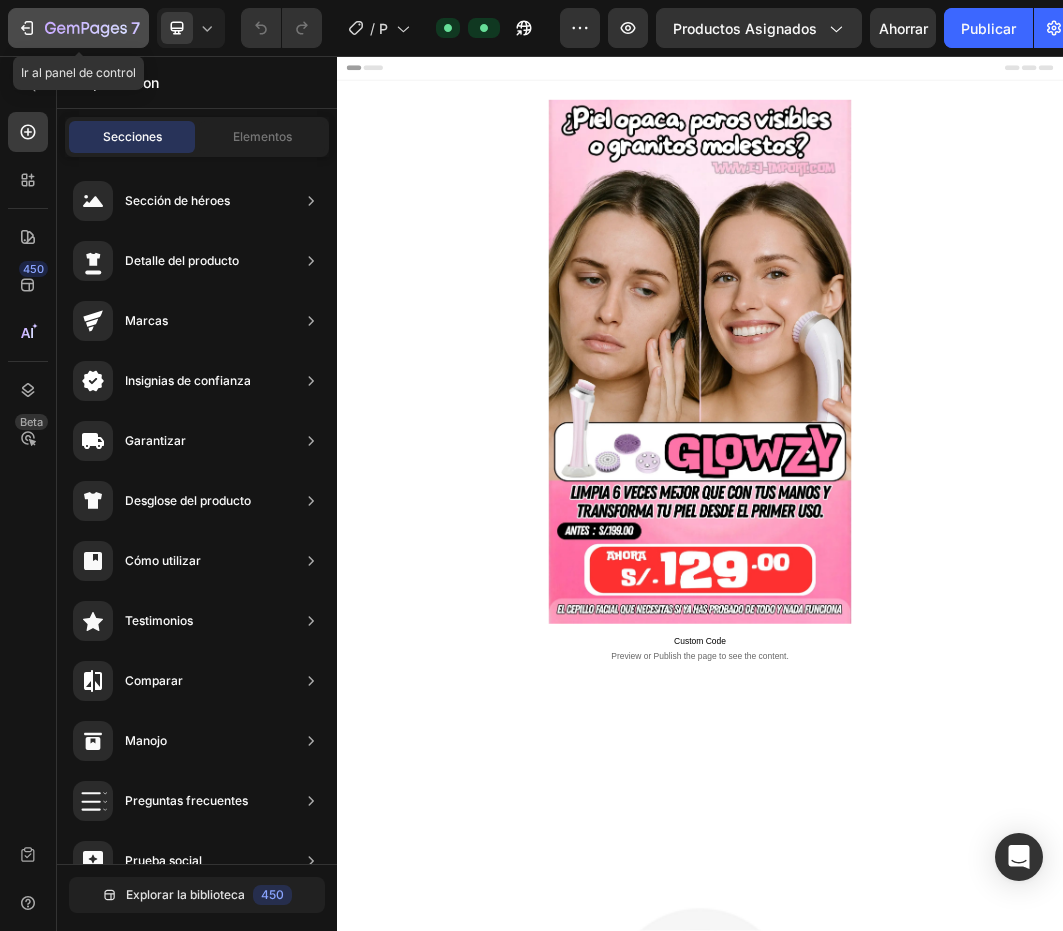 click 